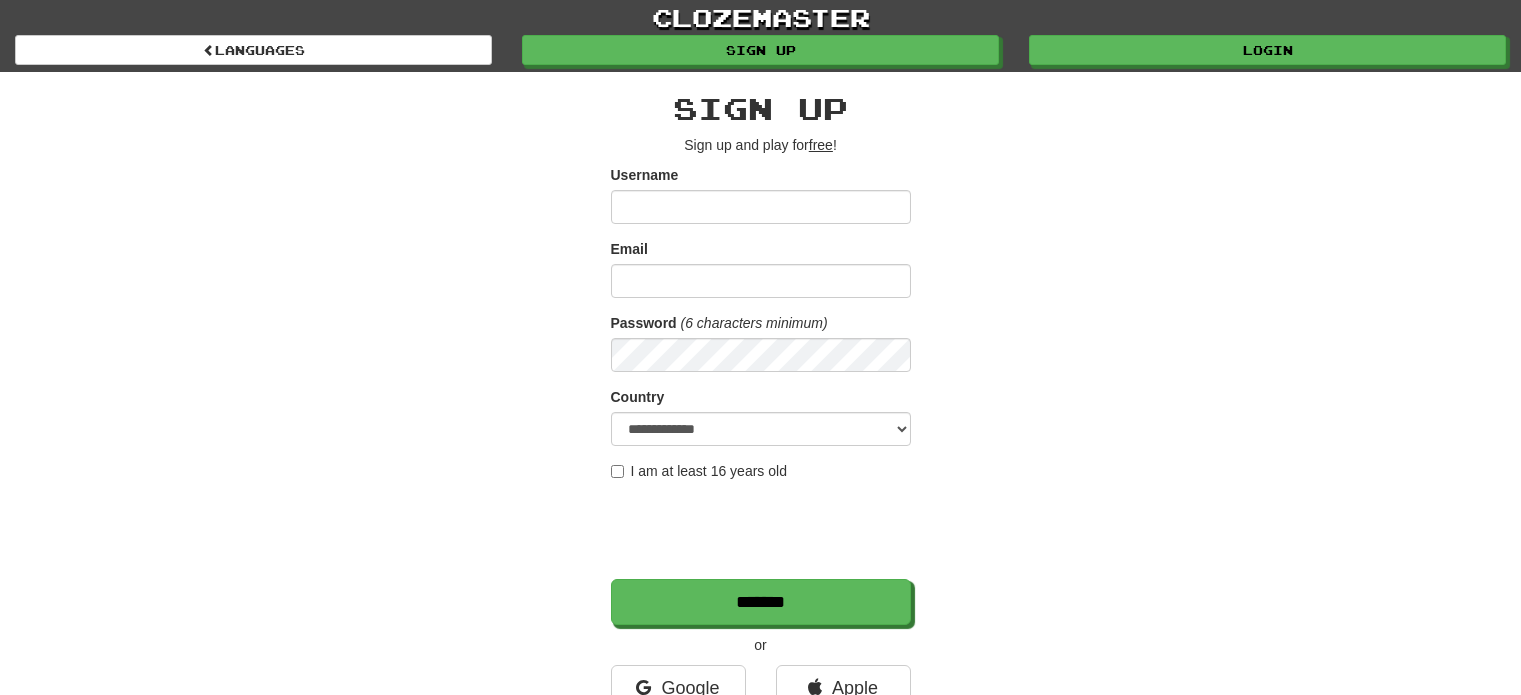 scroll, scrollTop: 0, scrollLeft: 0, axis: both 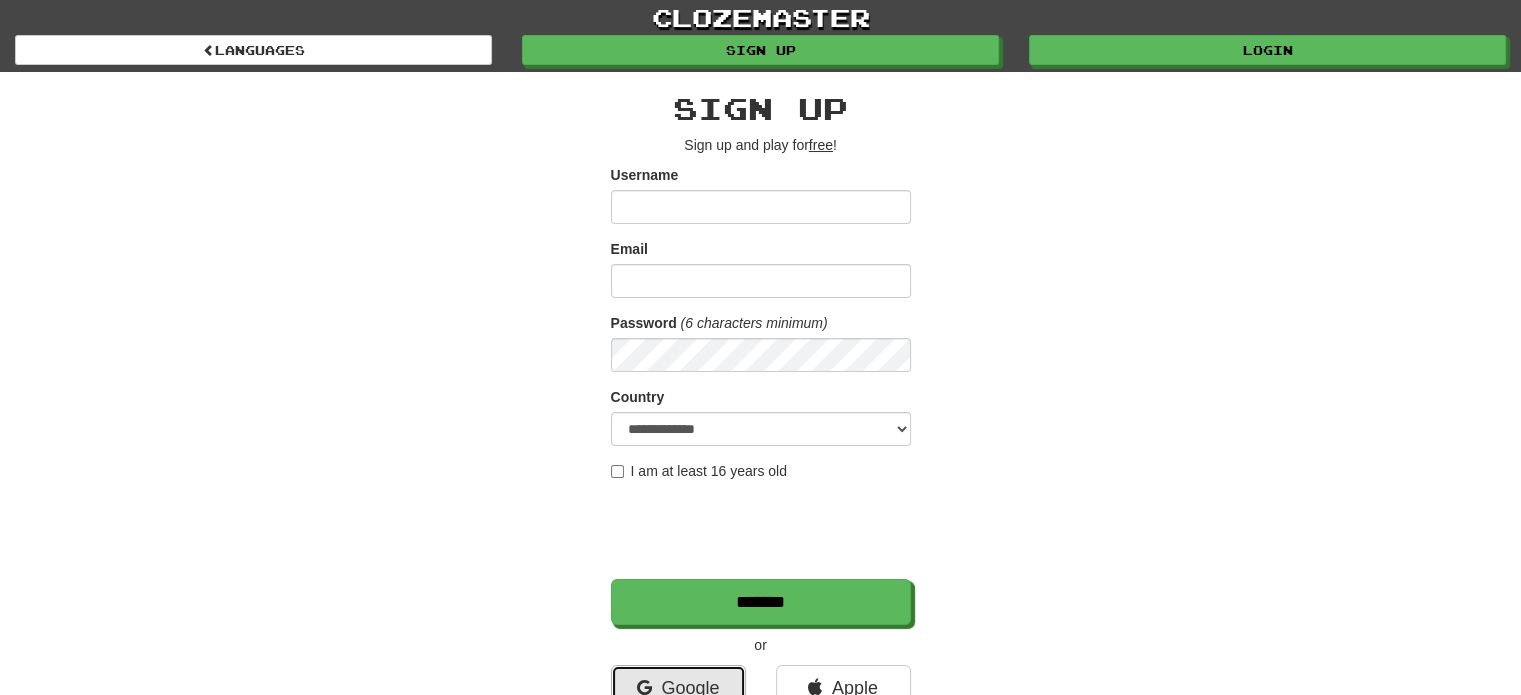 click on "Google" at bounding box center (678, 688) 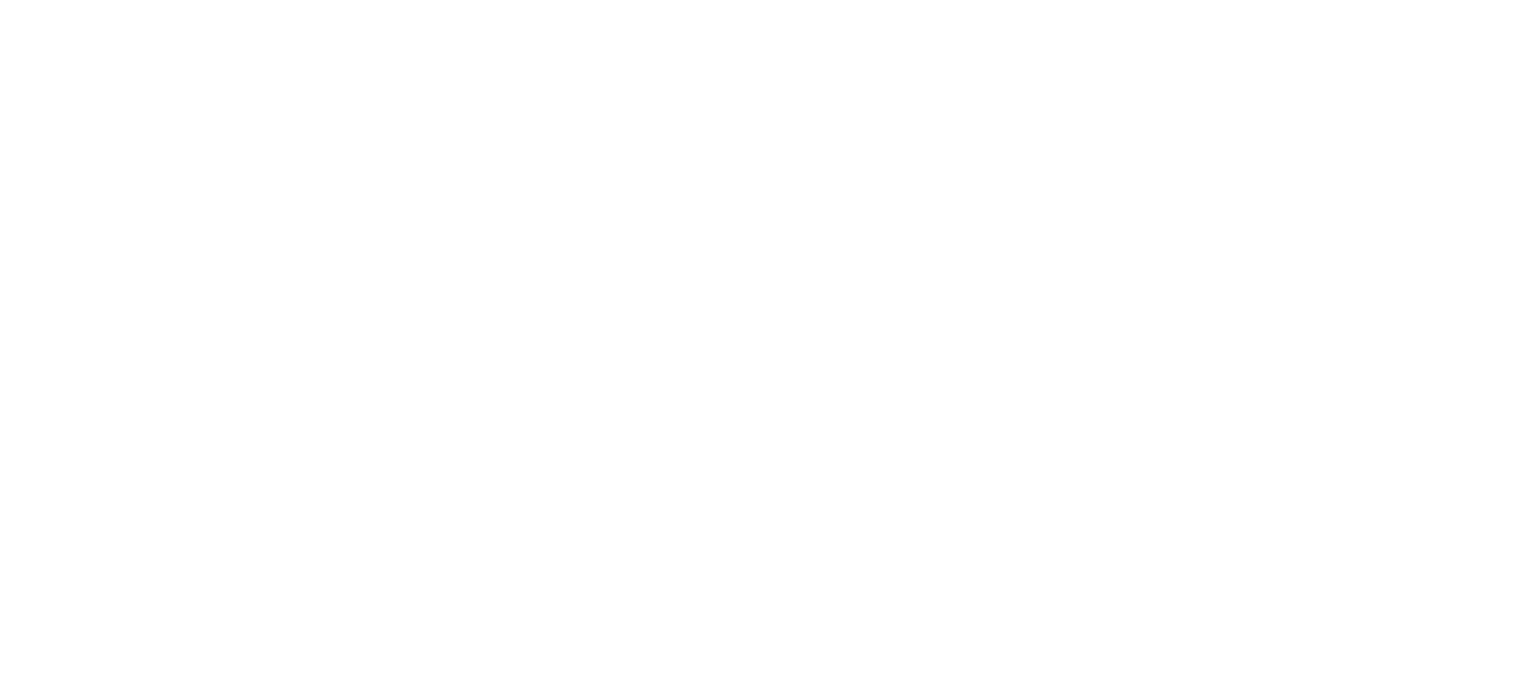 scroll, scrollTop: 0, scrollLeft: 0, axis: both 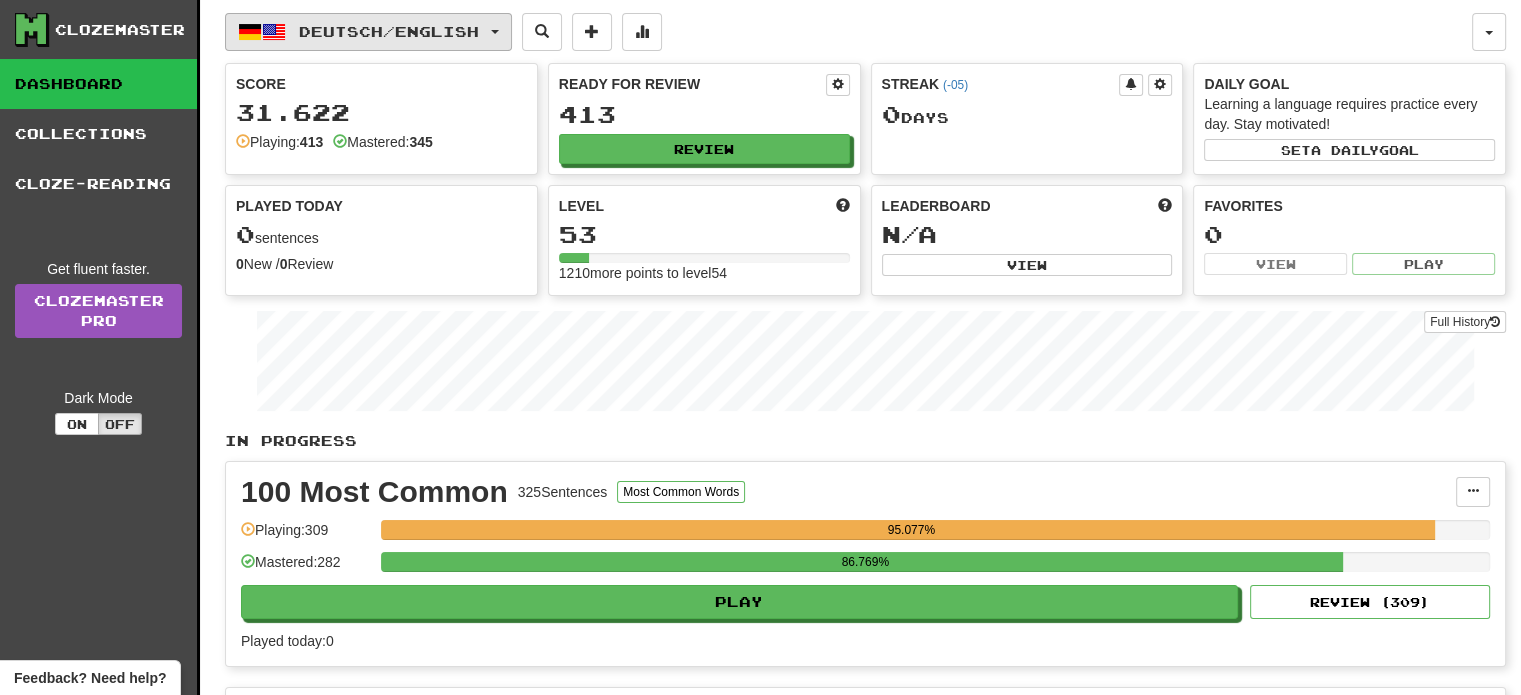 click on "Deutsch  /  English" at bounding box center [368, 32] 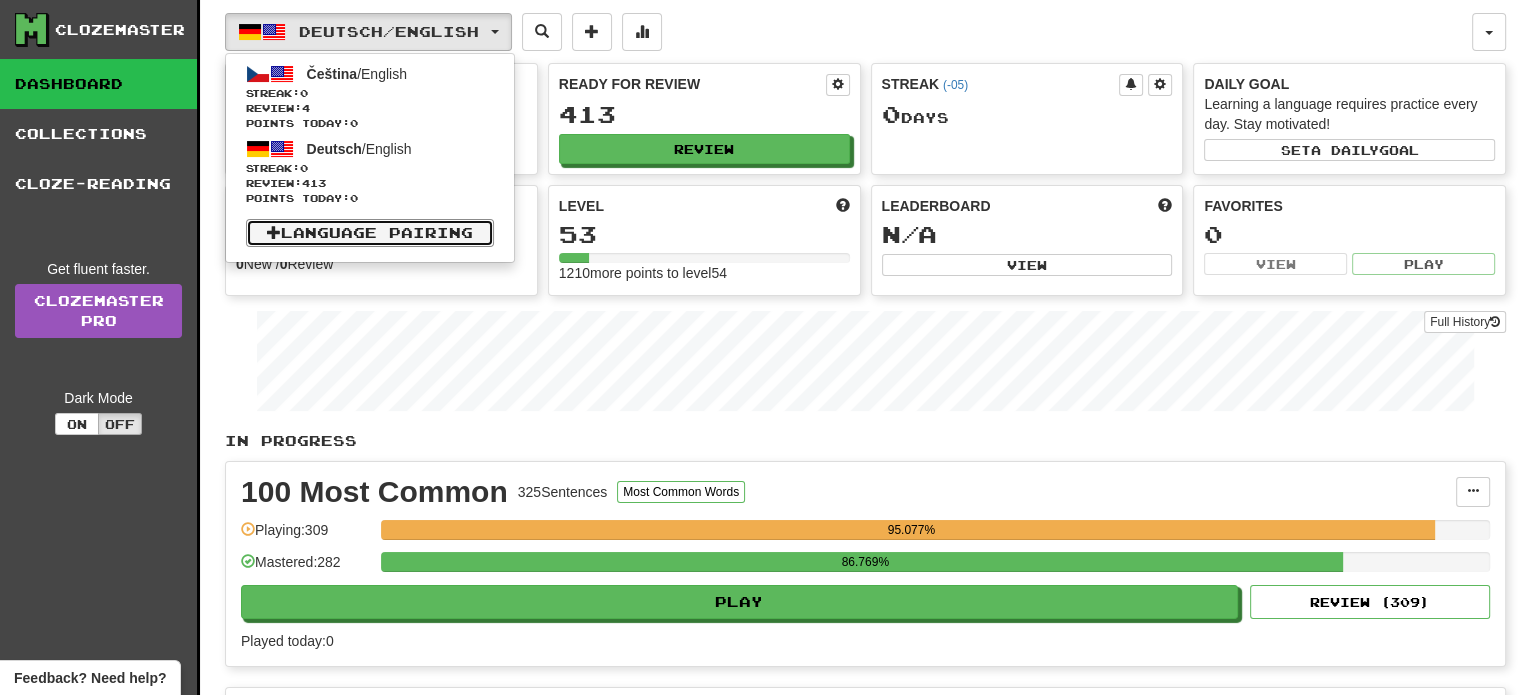 drag, startPoint x: 387, startPoint y: 97, endPoint x: 276, endPoint y: 226, distance: 170.18225 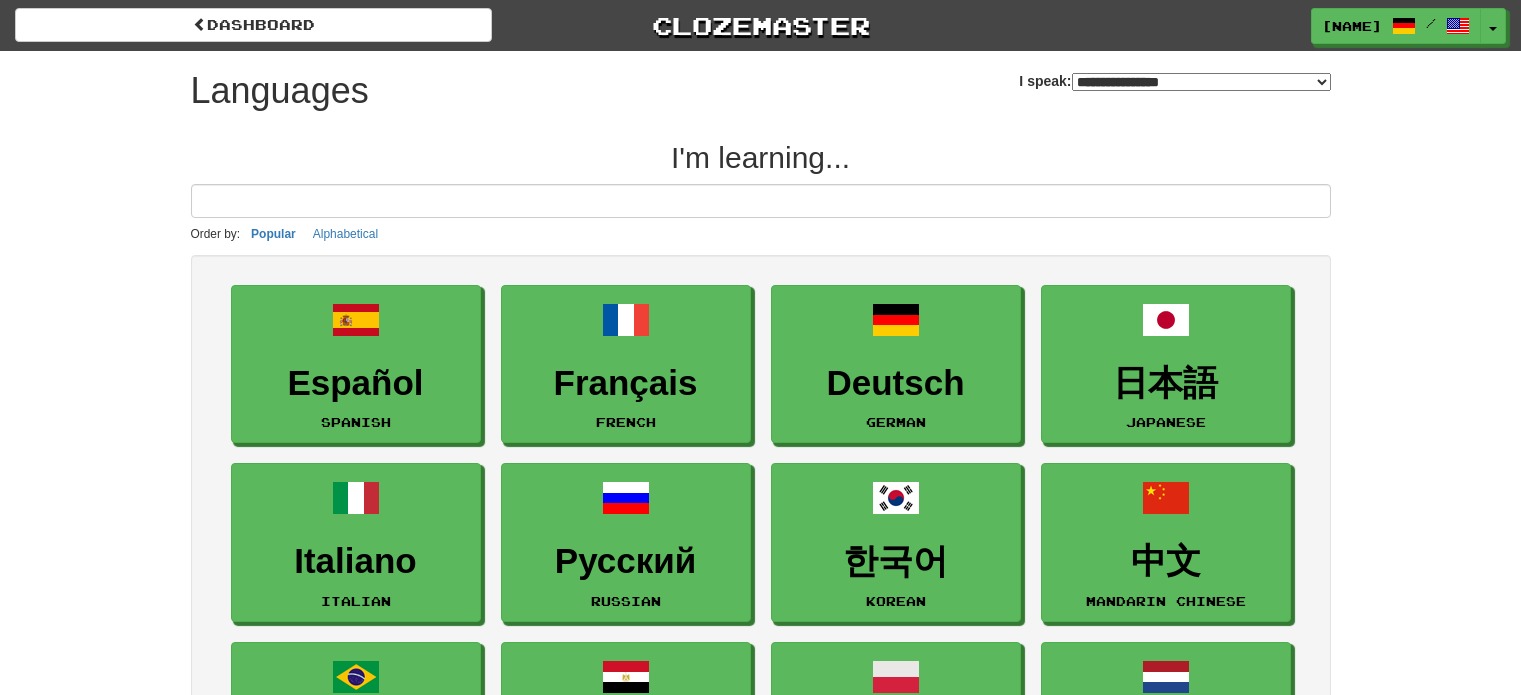select on "*******" 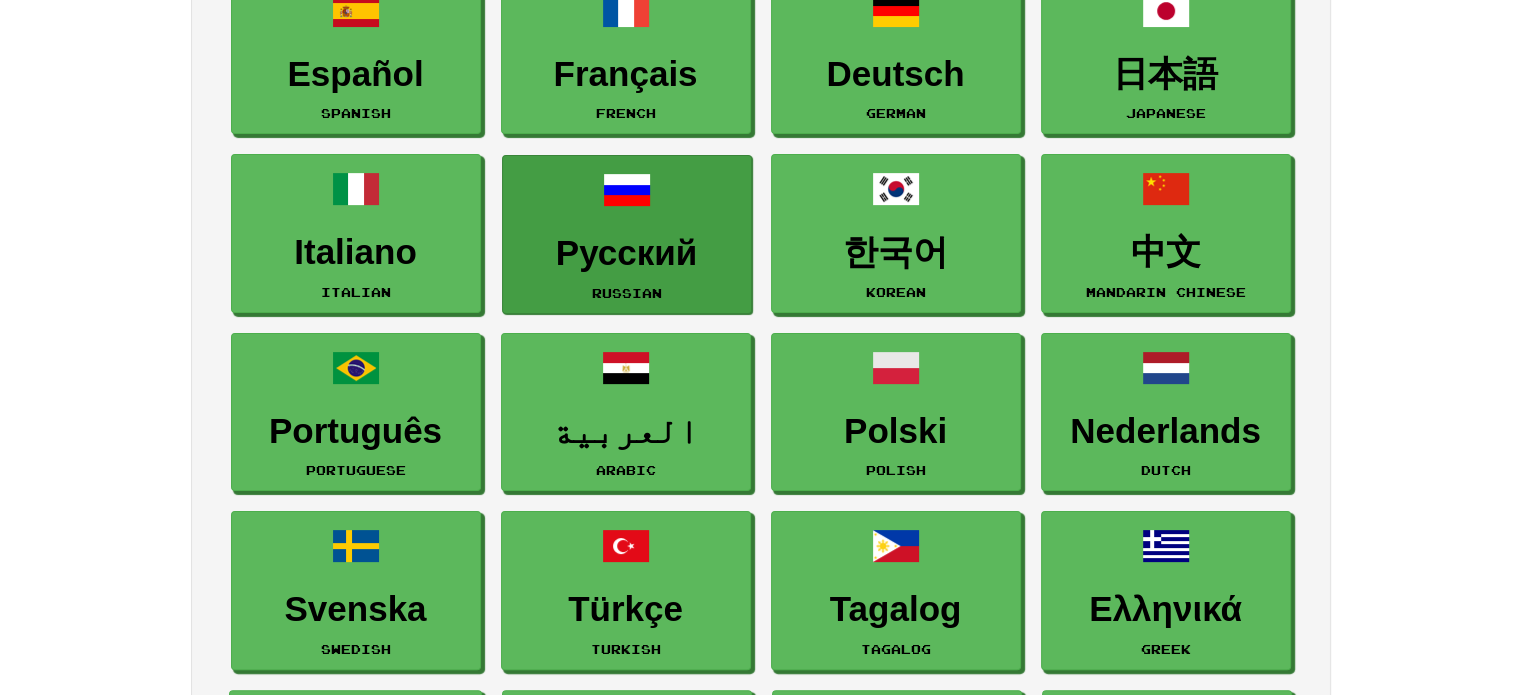 scroll, scrollTop: 338, scrollLeft: 0, axis: vertical 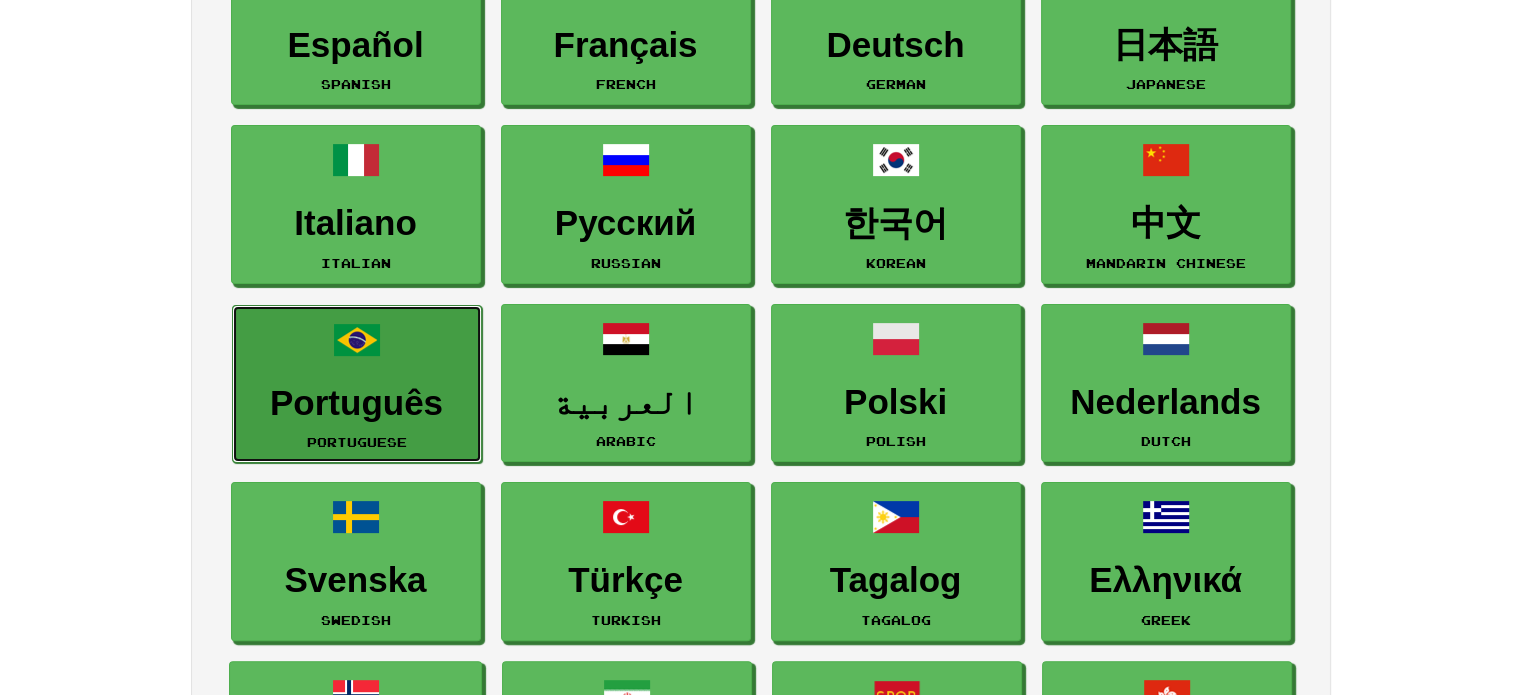 click on "Português Portuguese" at bounding box center (357, 384) 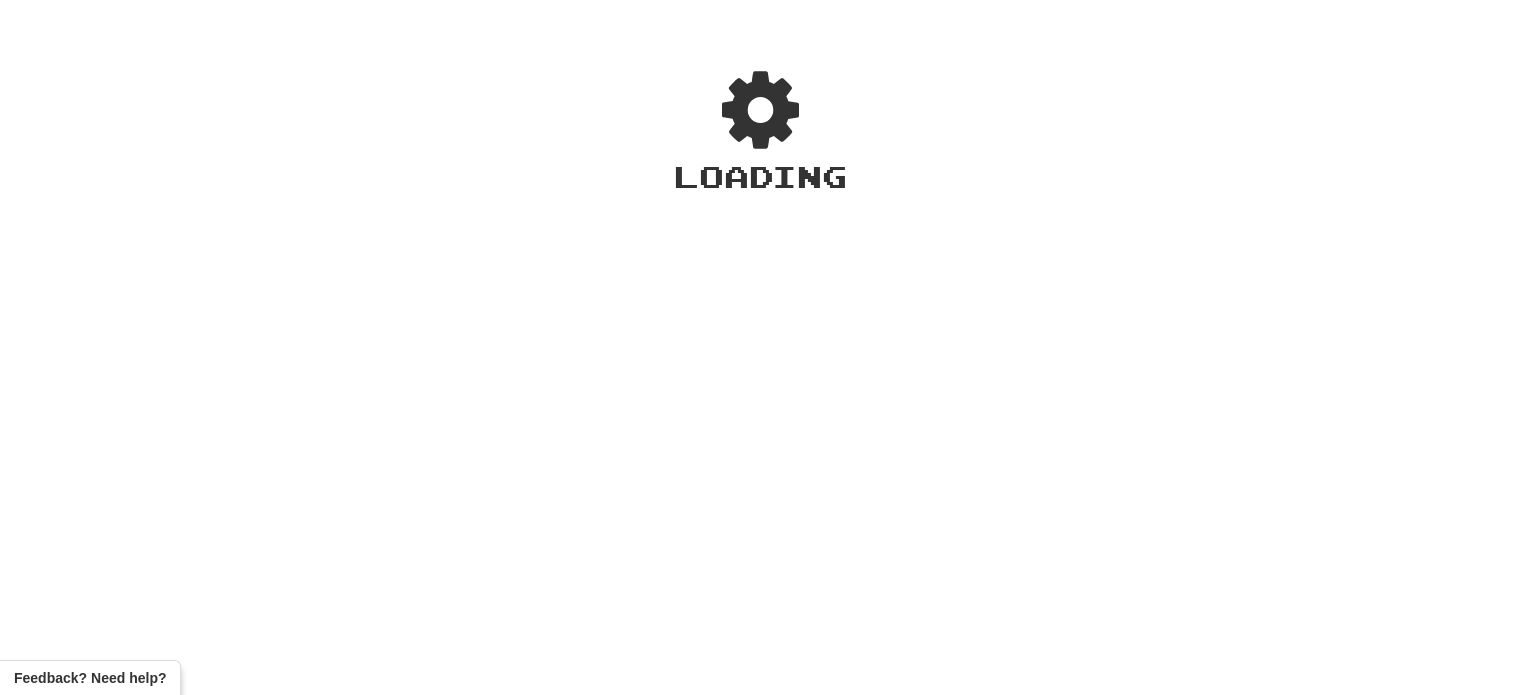 scroll, scrollTop: 0, scrollLeft: 0, axis: both 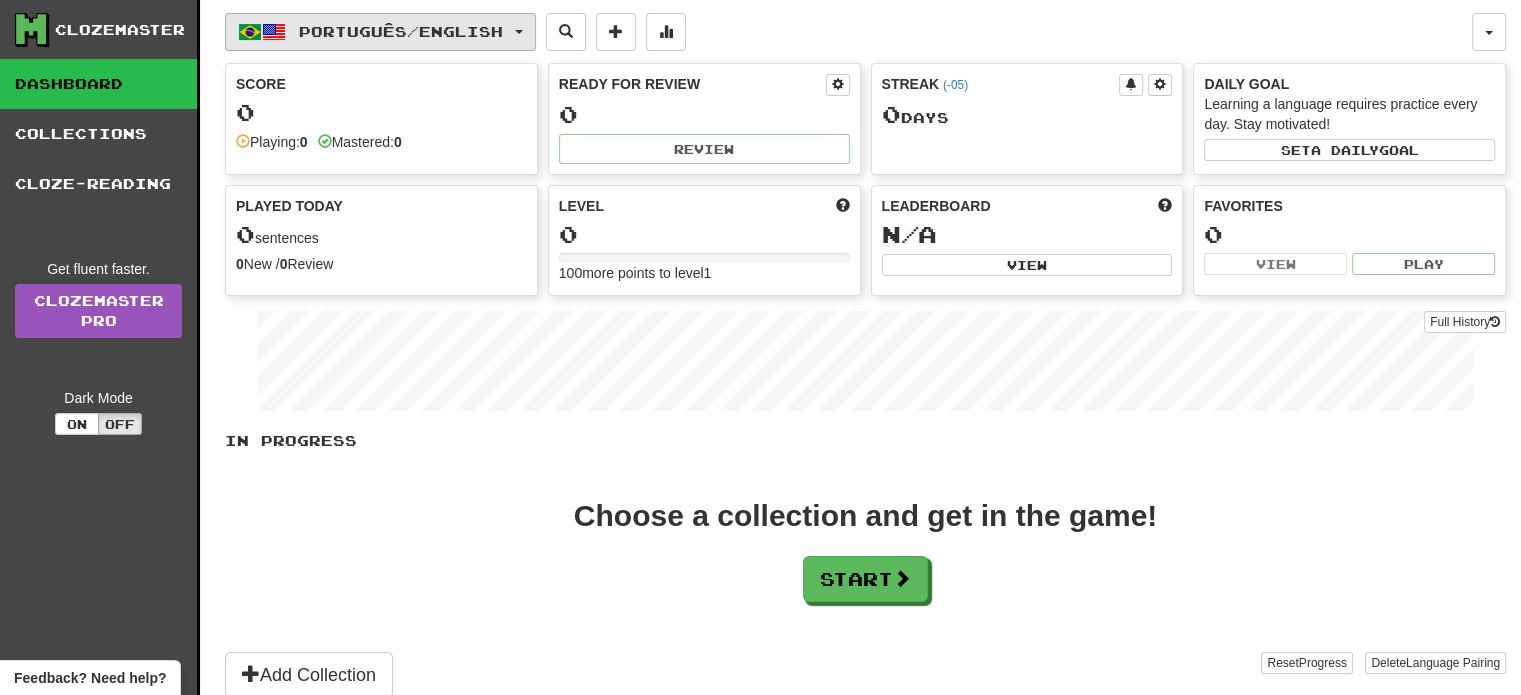 click on "Português  /  English" at bounding box center (380, 32) 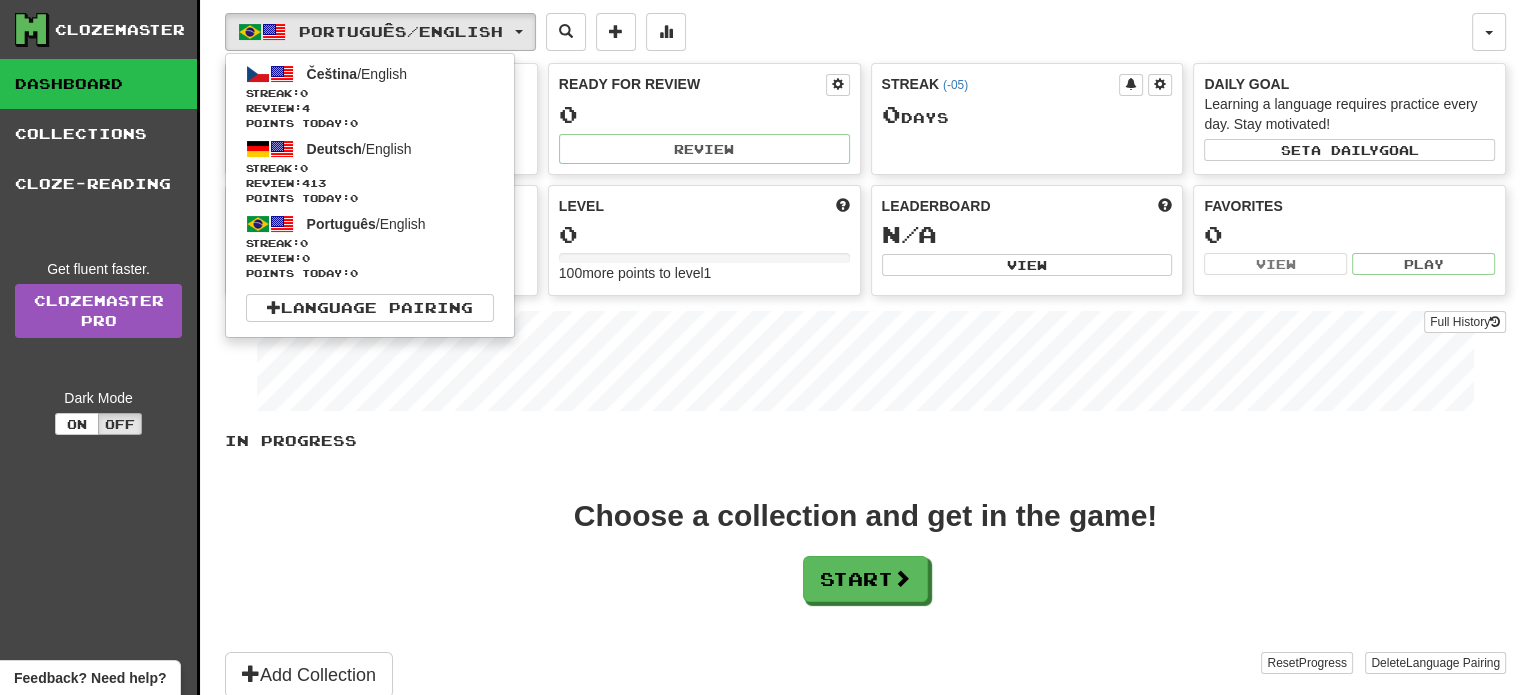 drag, startPoint x: 403, startPoint y: 102, endPoint x: 145, endPoint y: 277, distance: 311.7515 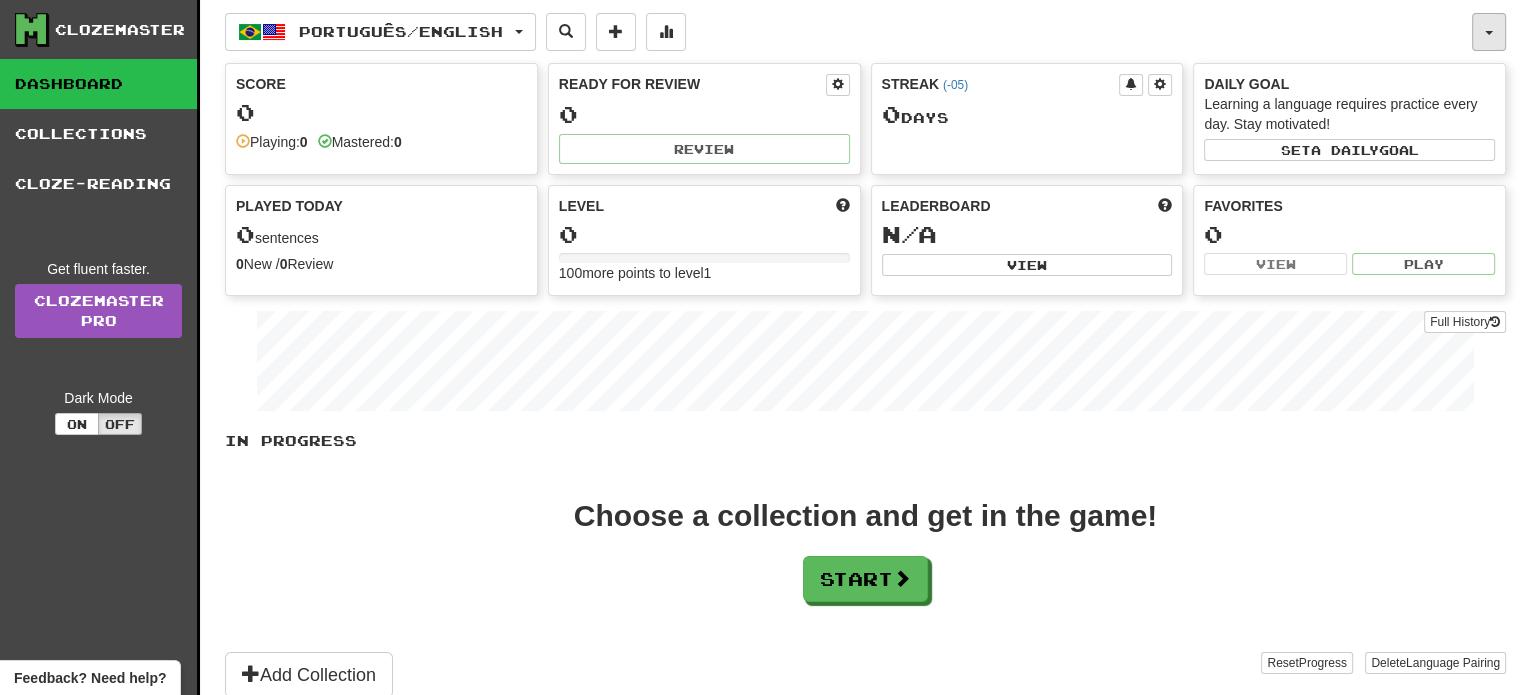 click at bounding box center [1489, 32] 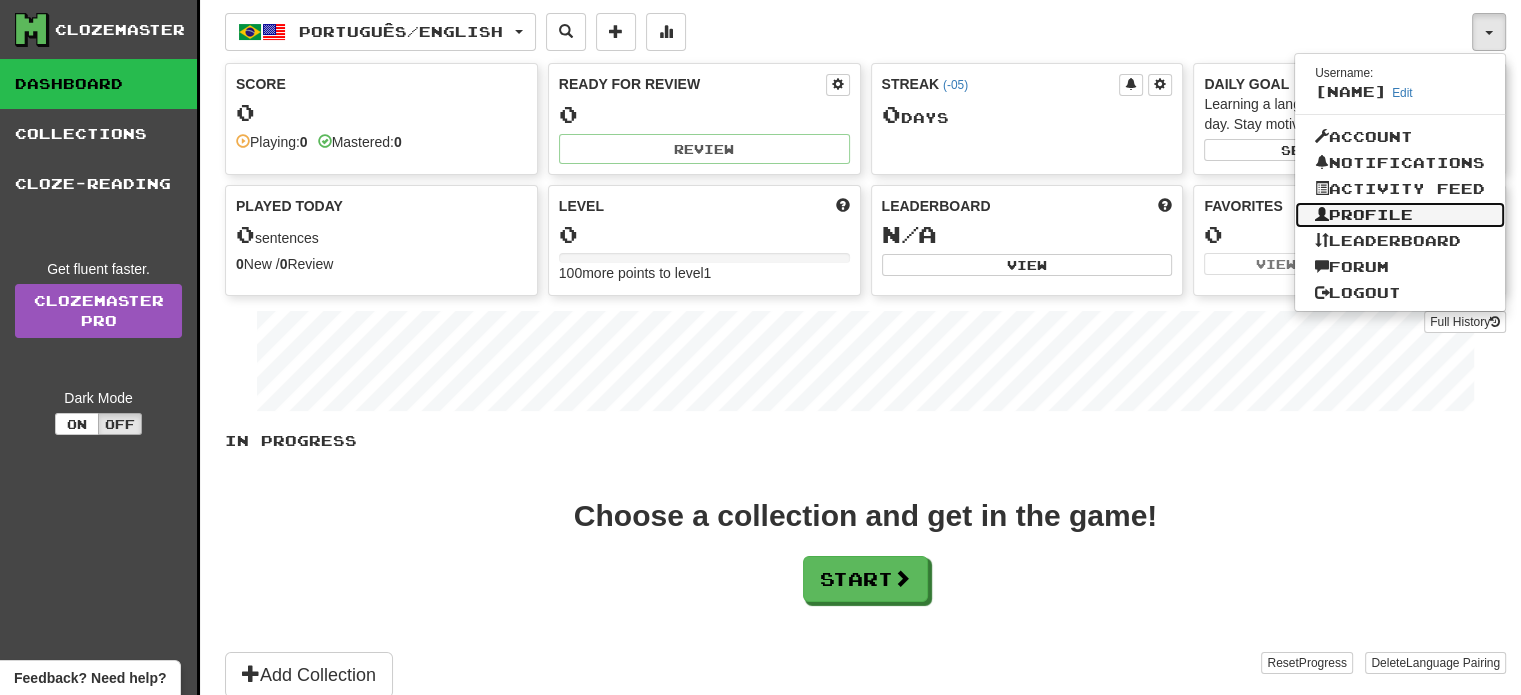click on "Profile" at bounding box center [1400, 215] 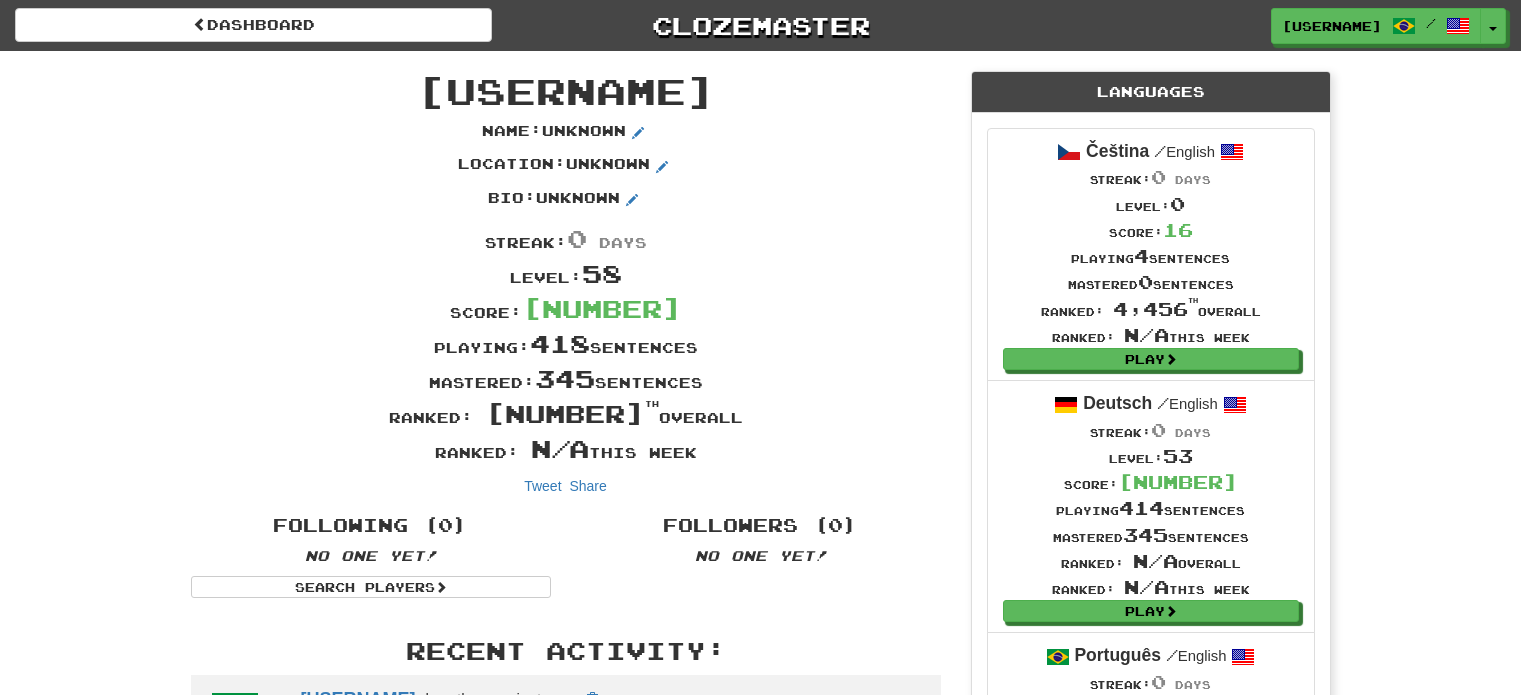 scroll, scrollTop: 0, scrollLeft: 0, axis: both 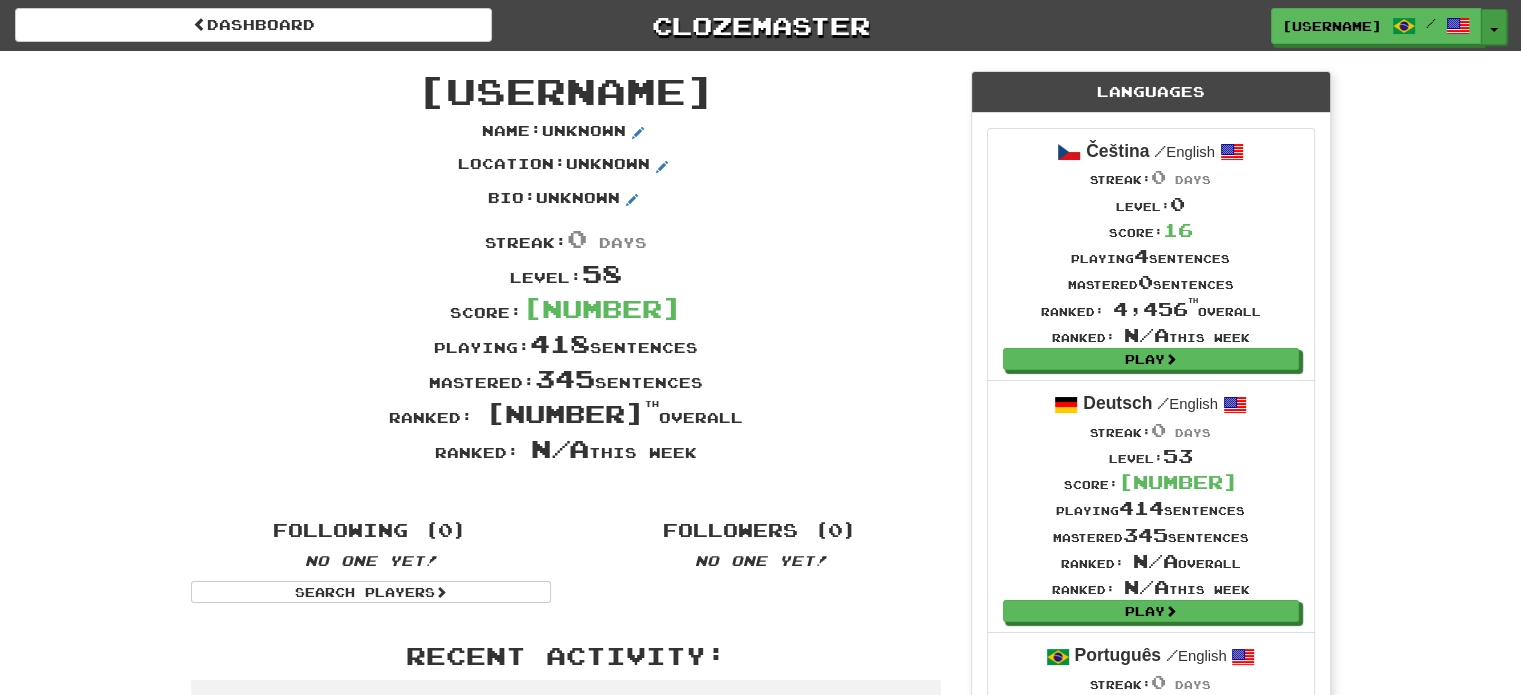 drag, startPoint x: 1128, startPoint y: 364, endPoint x: 1501, endPoint y: 31, distance: 500.018 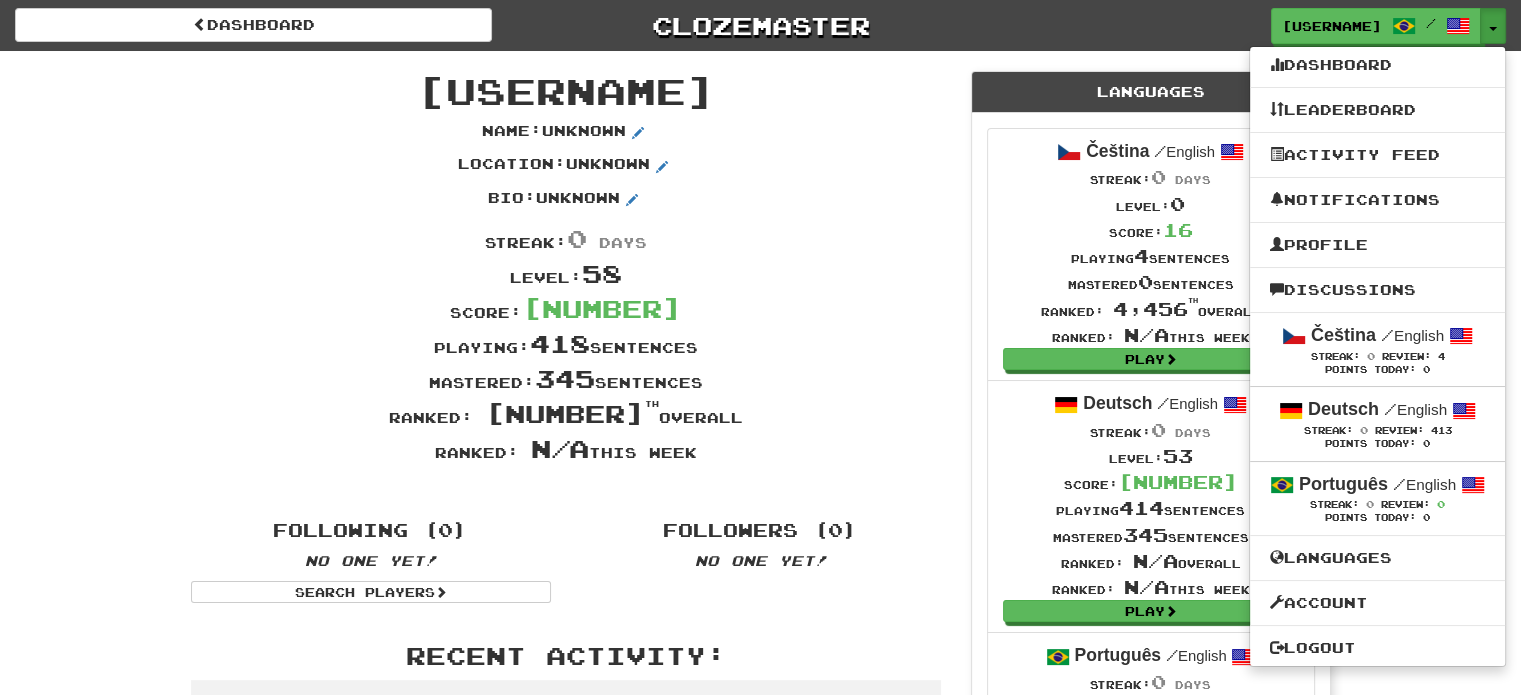 drag, startPoint x: 1425, startPoint y: 366, endPoint x: 1041, endPoint y: 172, distance: 430.2232 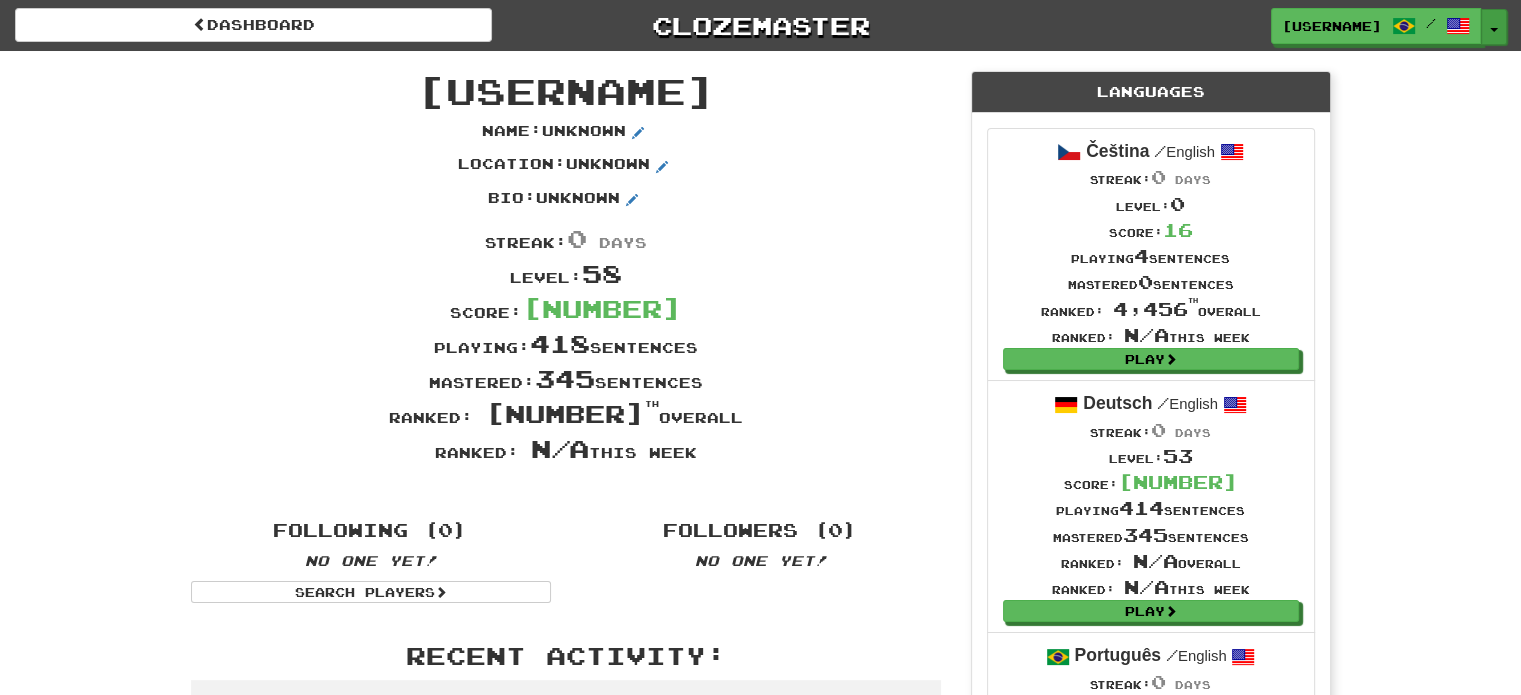 click on "Toggle Dropdown" at bounding box center (1494, 27) 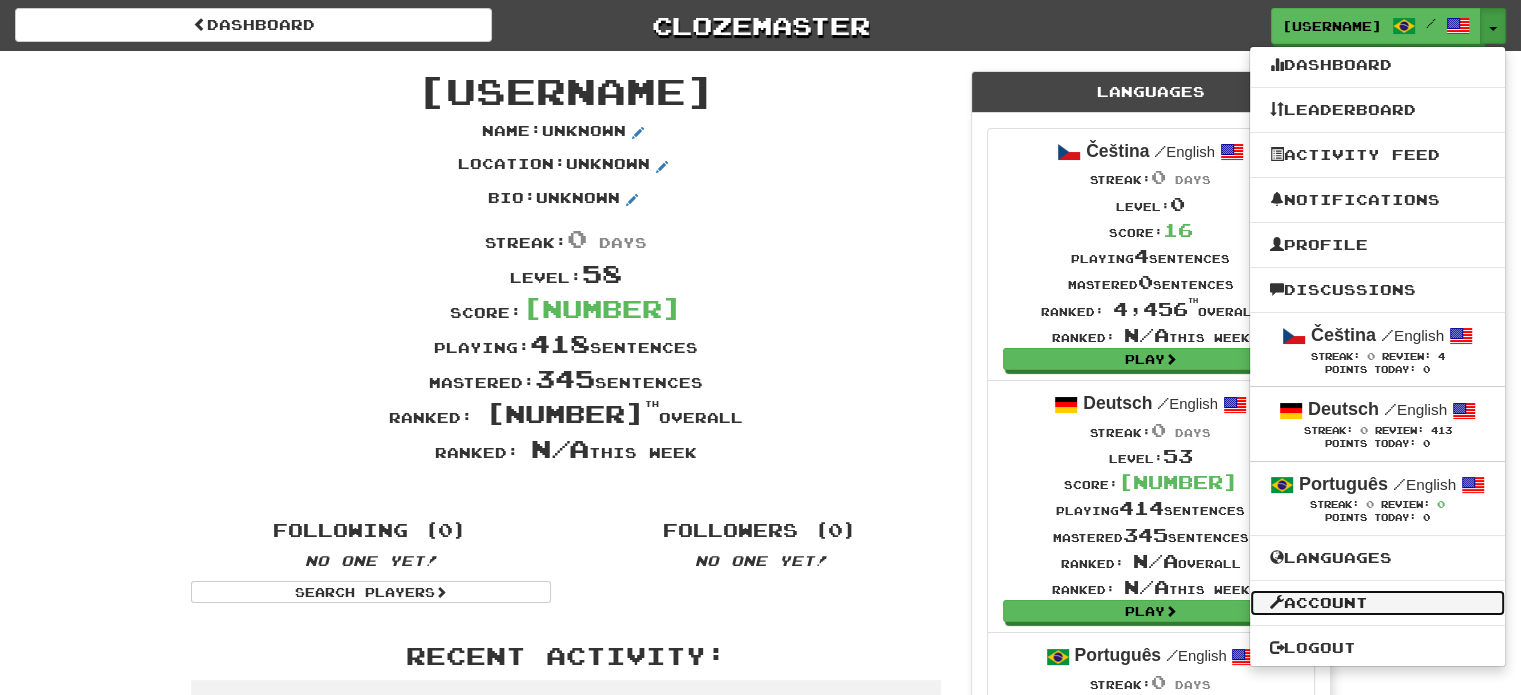 click on "Account" at bounding box center (1377, 603) 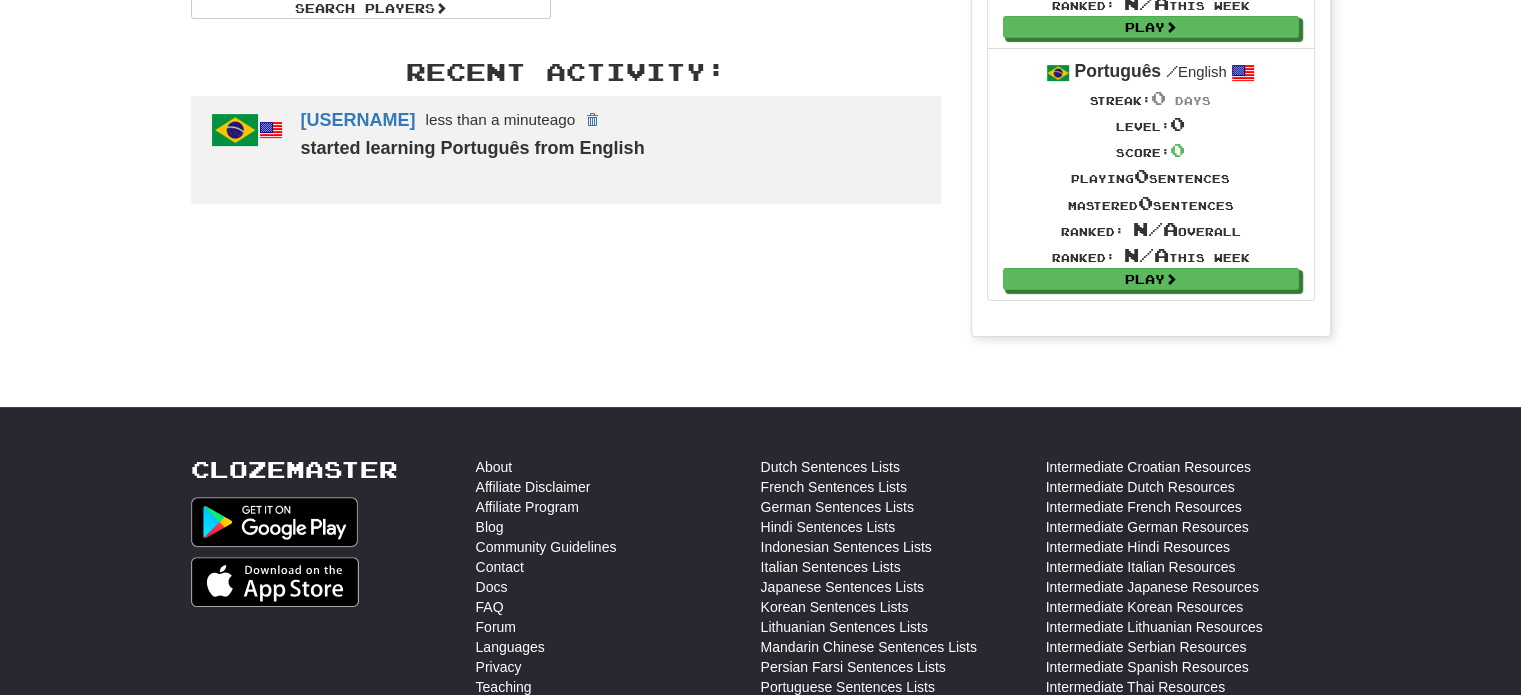 scroll, scrollTop: 589, scrollLeft: 0, axis: vertical 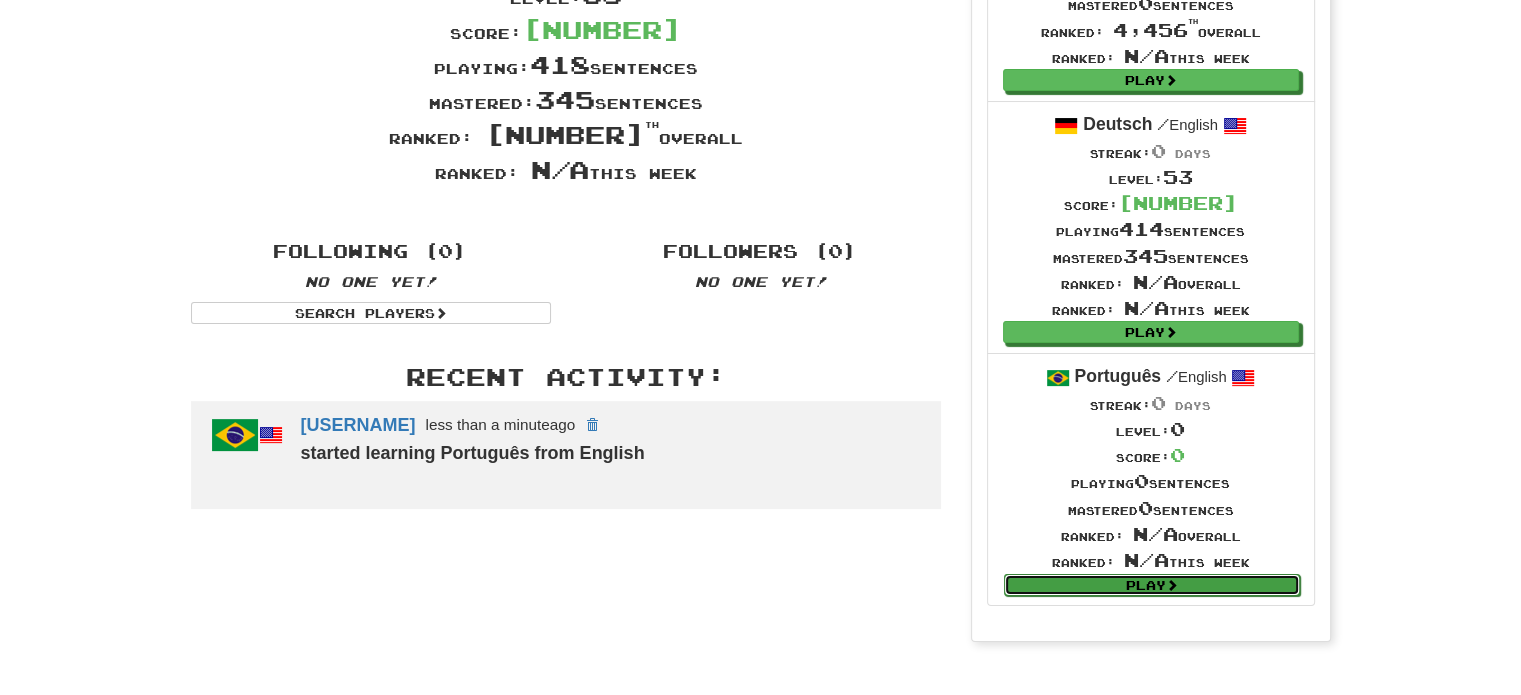 click on "Play" at bounding box center (1152, 585) 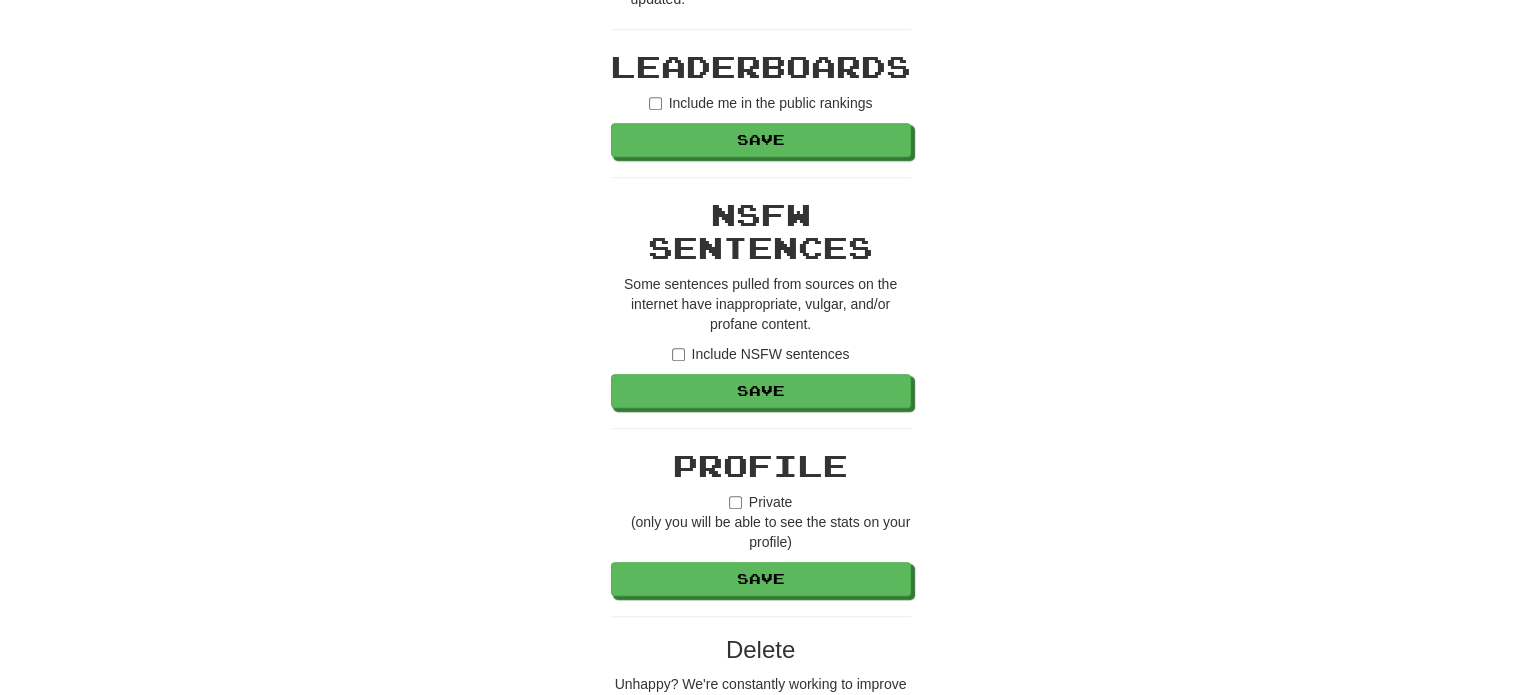 scroll, scrollTop: 1176, scrollLeft: 0, axis: vertical 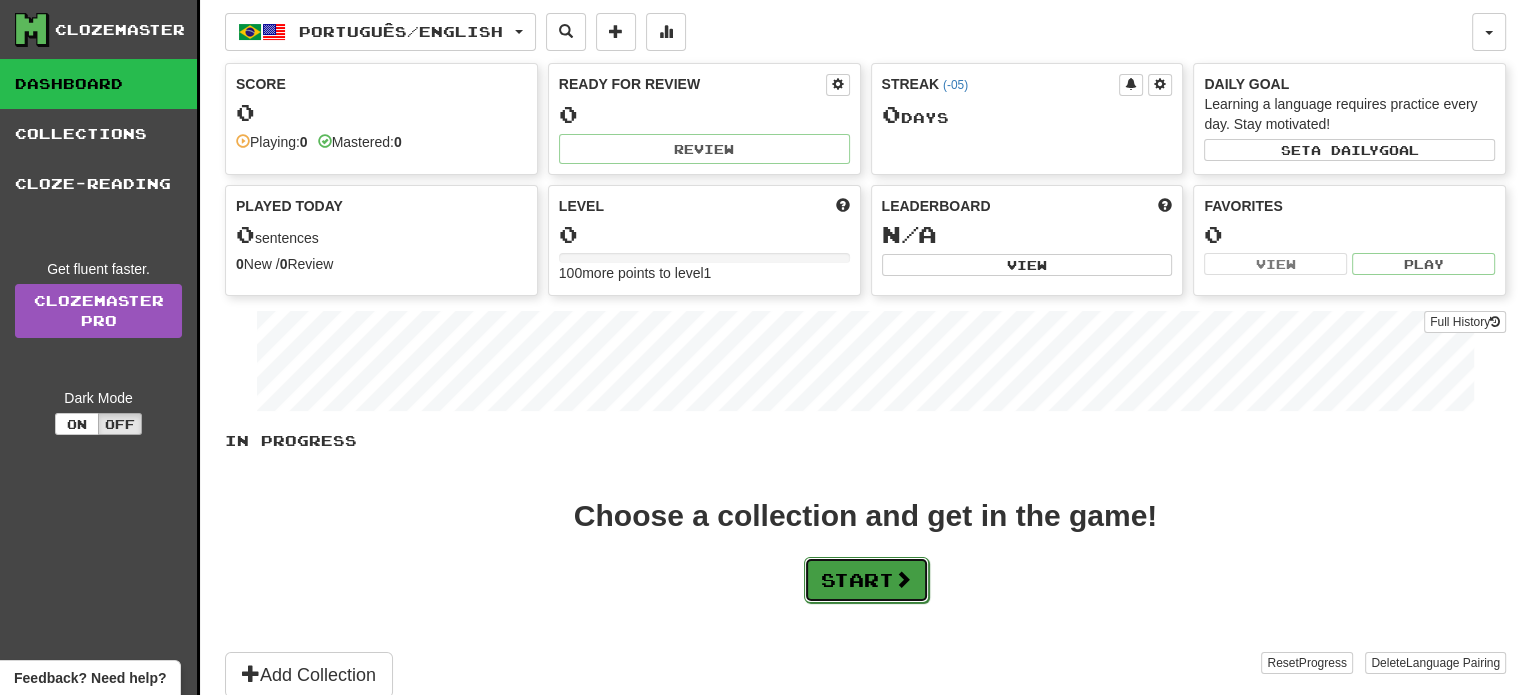 click on "Start" at bounding box center [866, 580] 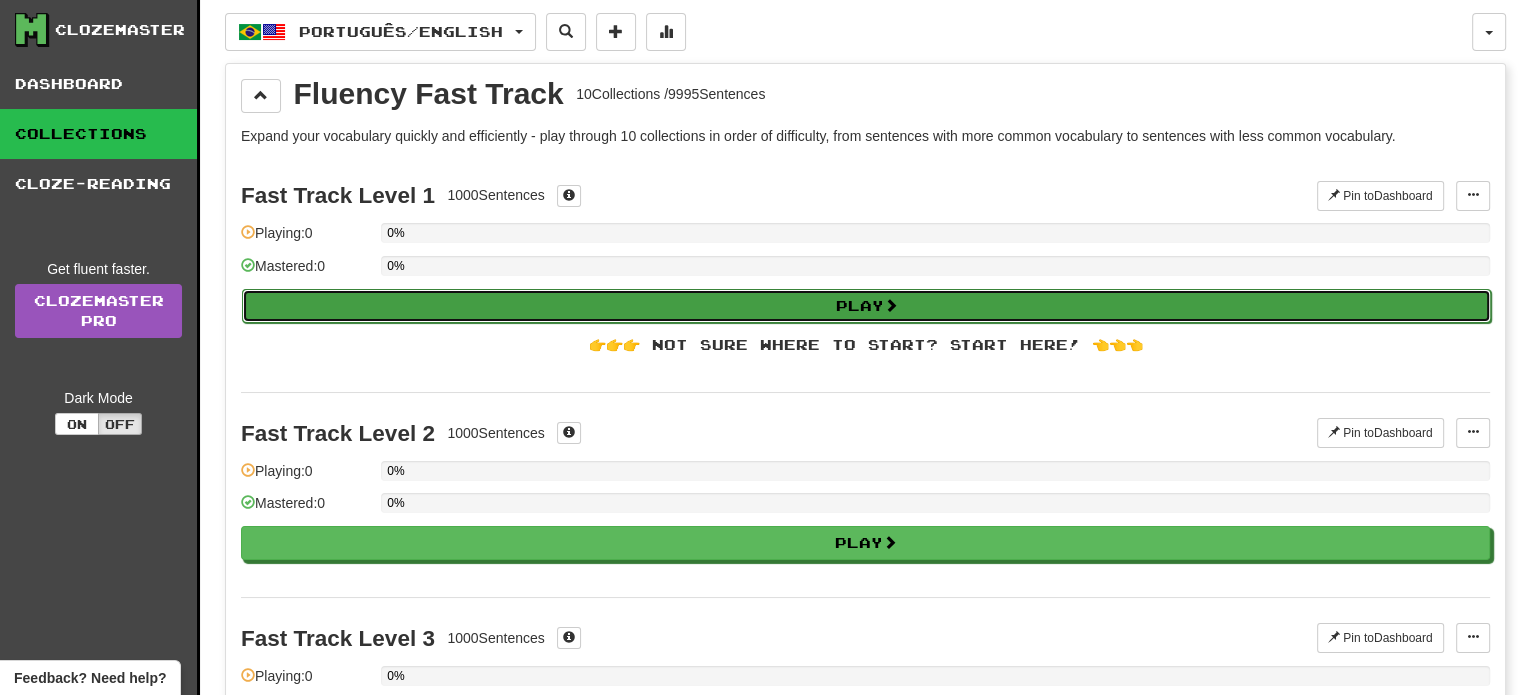 click on "Play" at bounding box center [866, 306] 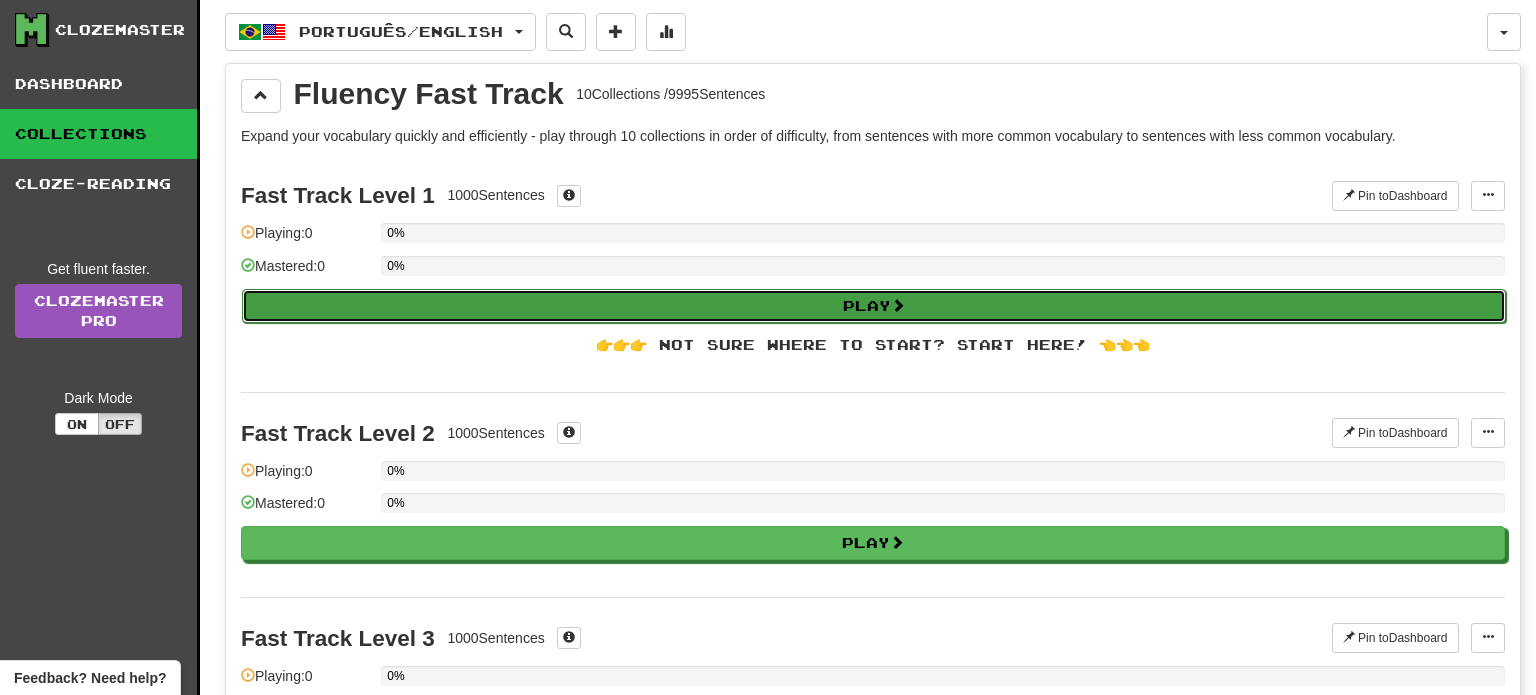 select on "**" 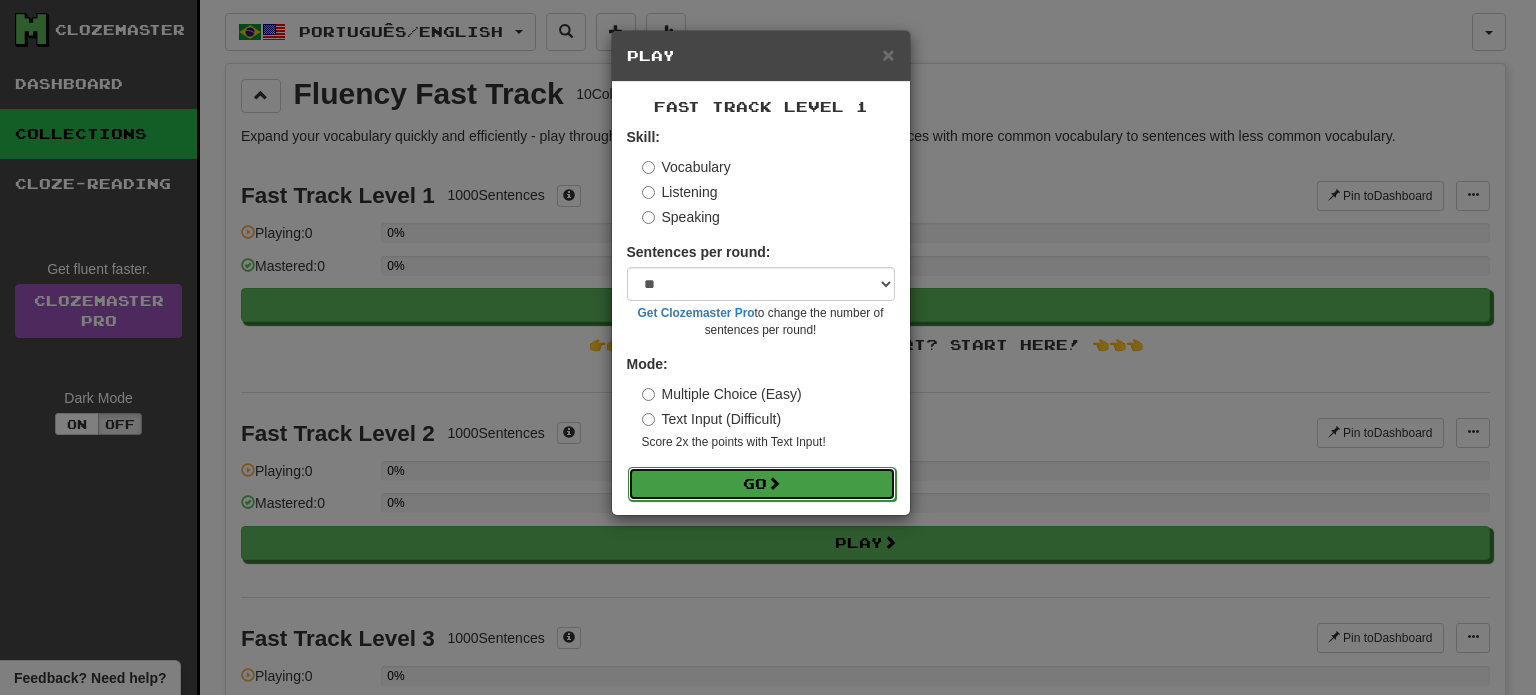 click on "Go" at bounding box center [762, 484] 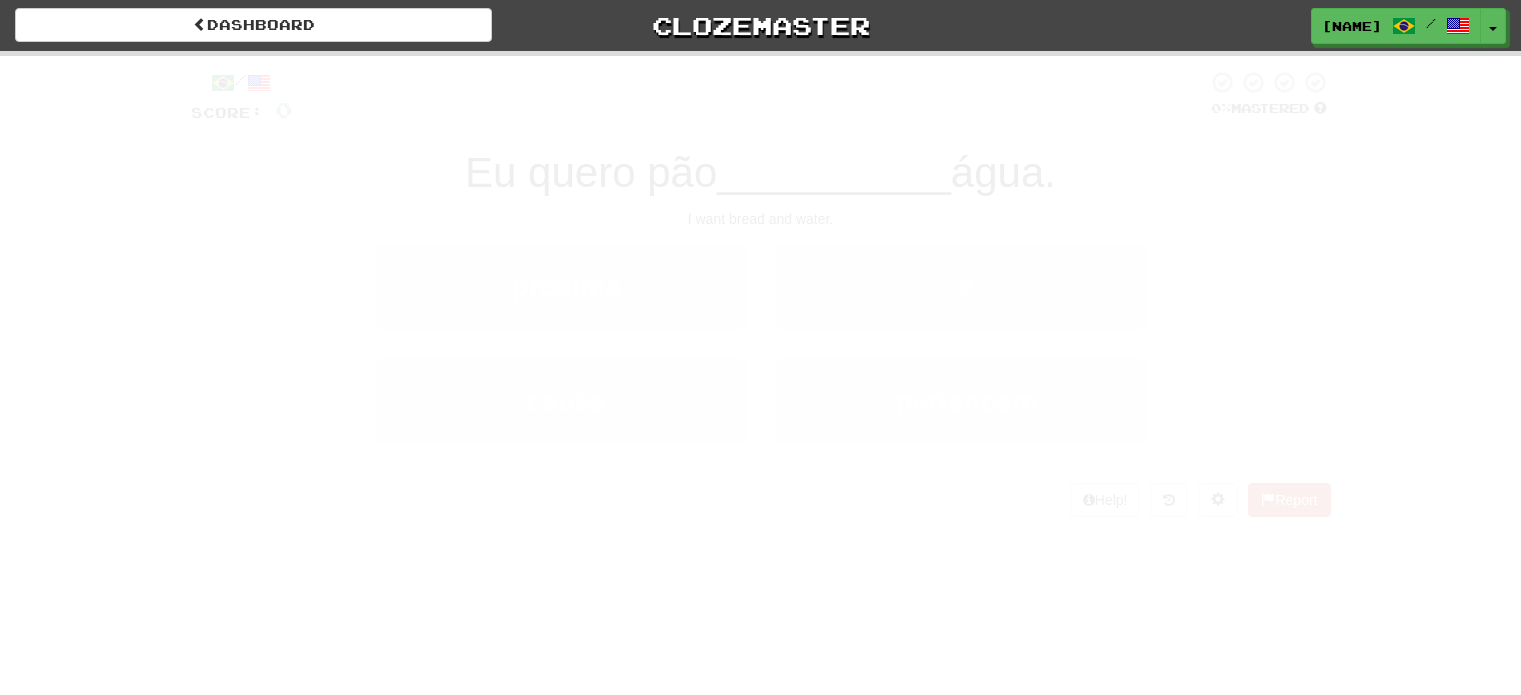 scroll, scrollTop: 0, scrollLeft: 0, axis: both 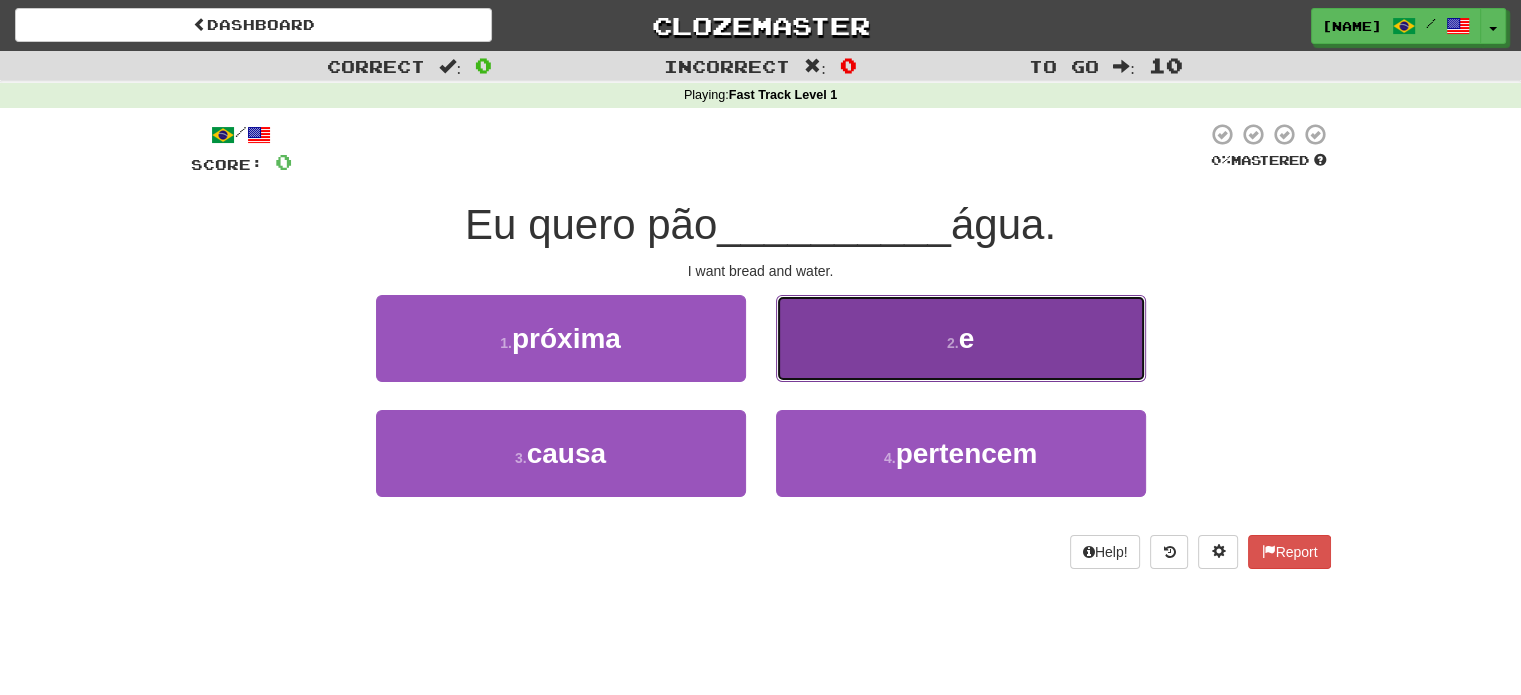click on "2 .  e" at bounding box center [961, 338] 